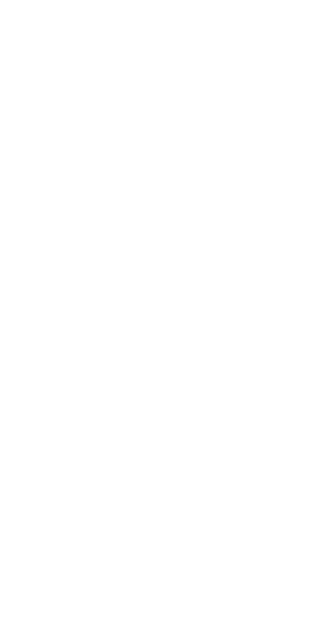 scroll, scrollTop: 0, scrollLeft: 0, axis: both 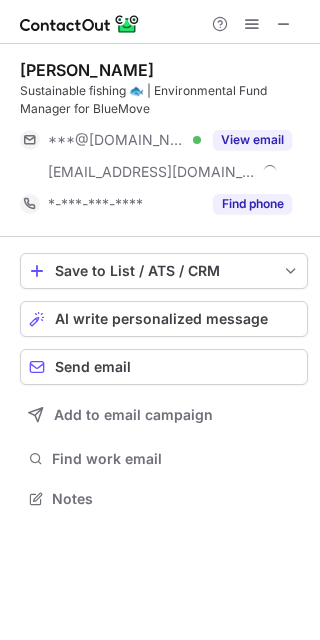 click at bounding box center (252, 24) 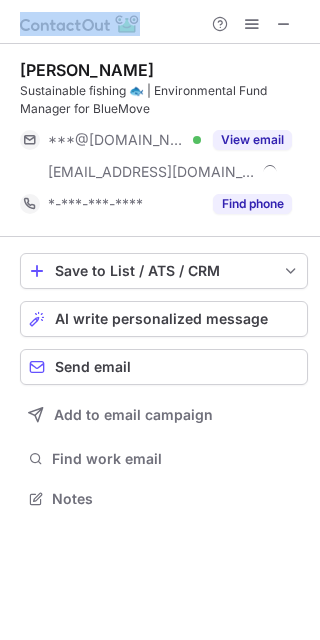 click at bounding box center (252, 24) 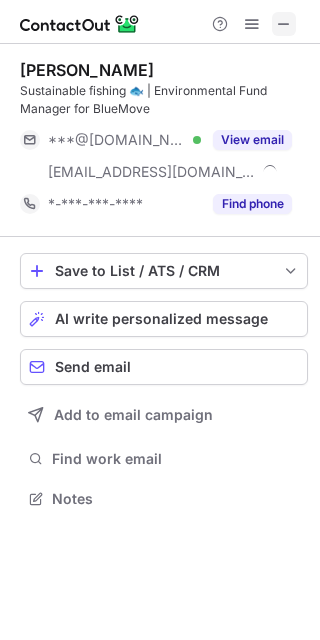 click at bounding box center [284, 24] 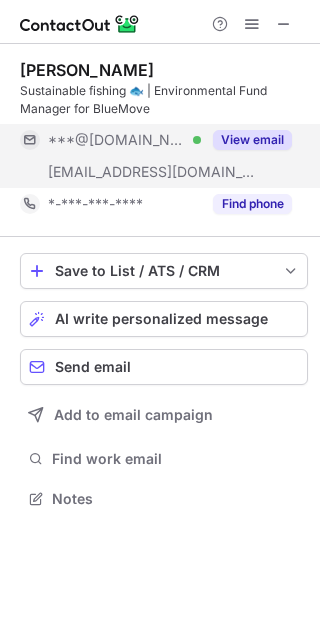 click on "View email" at bounding box center (252, 140) 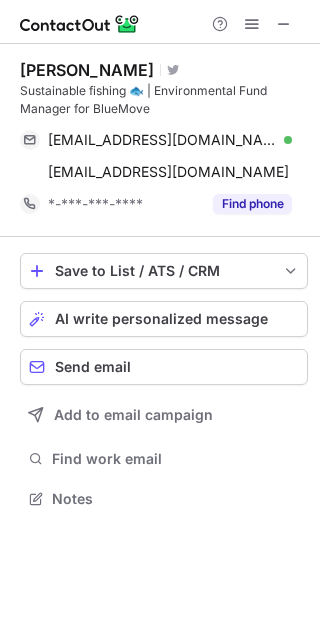 drag, startPoint x: 279, startPoint y: 139, endPoint x: -860, endPoint y: -138, distance: 1172.1987 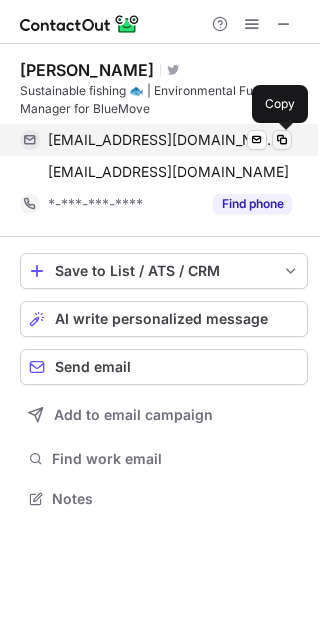 click at bounding box center [282, 140] 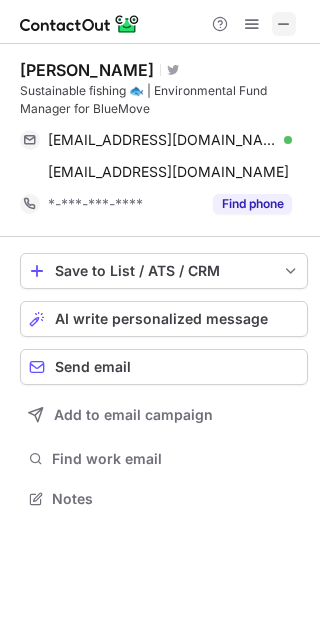 click at bounding box center [284, 24] 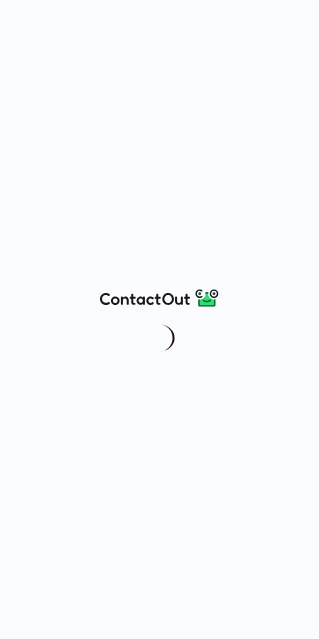 scroll, scrollTop: 0, scrollLeft: 0, axis: both 